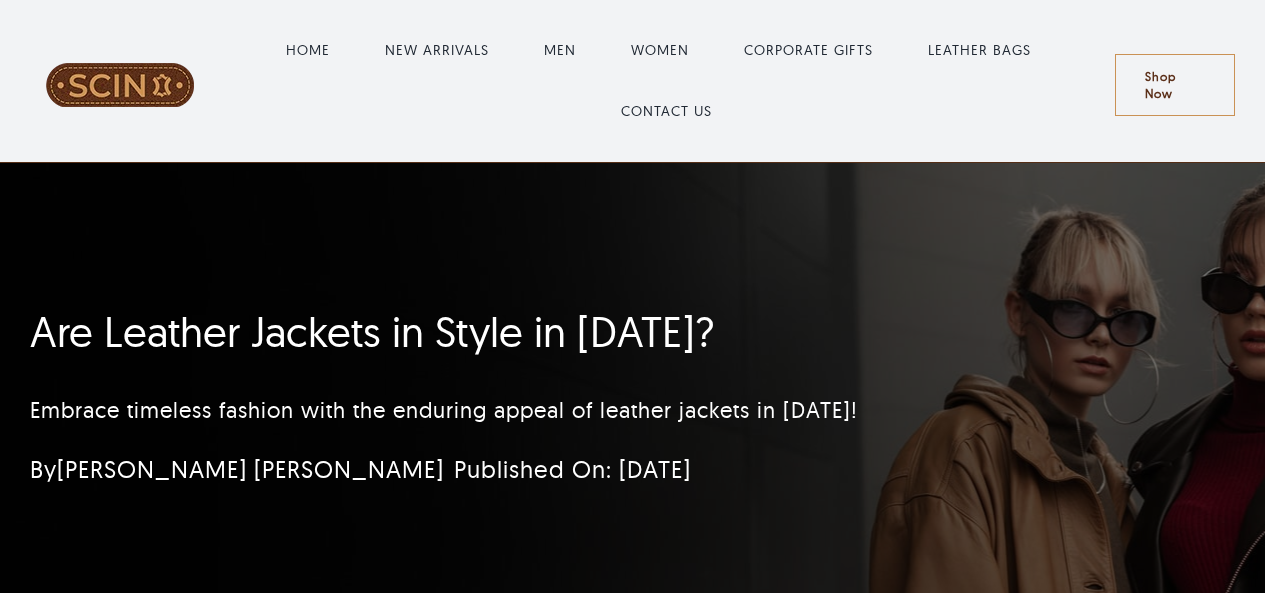 scroll, scrollTop: 0, scrollLeft: 0, axis: both 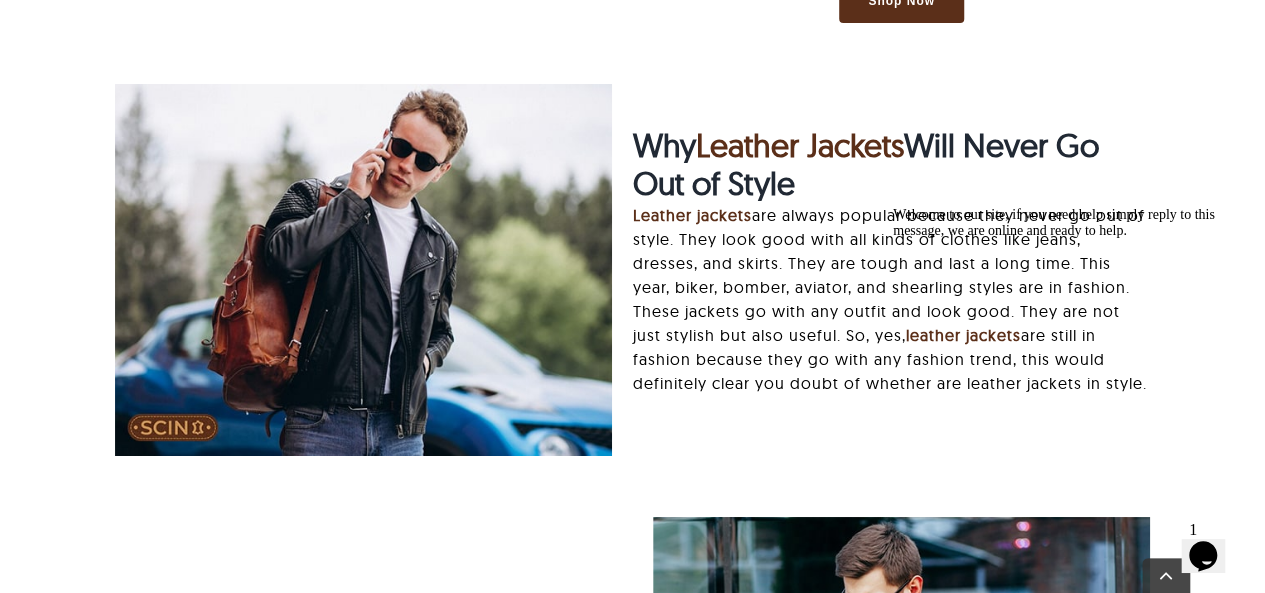 click at bounding box center (893, 207) 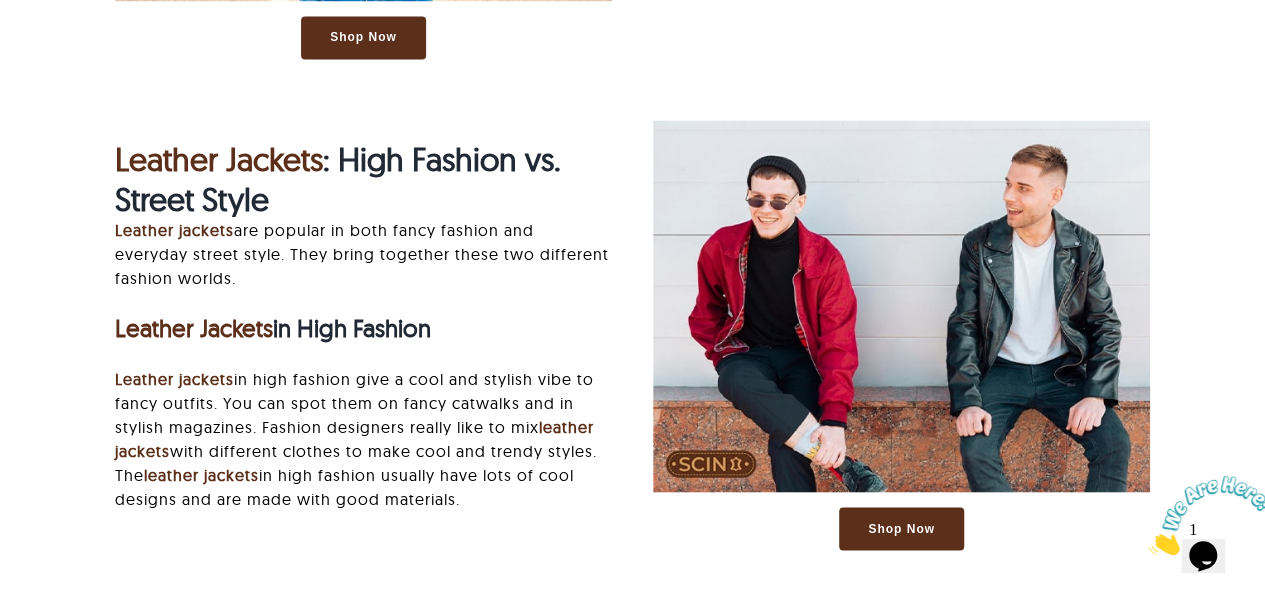 scroll, scrollTop: 5500, scrollLeft: 0, axis: vertical 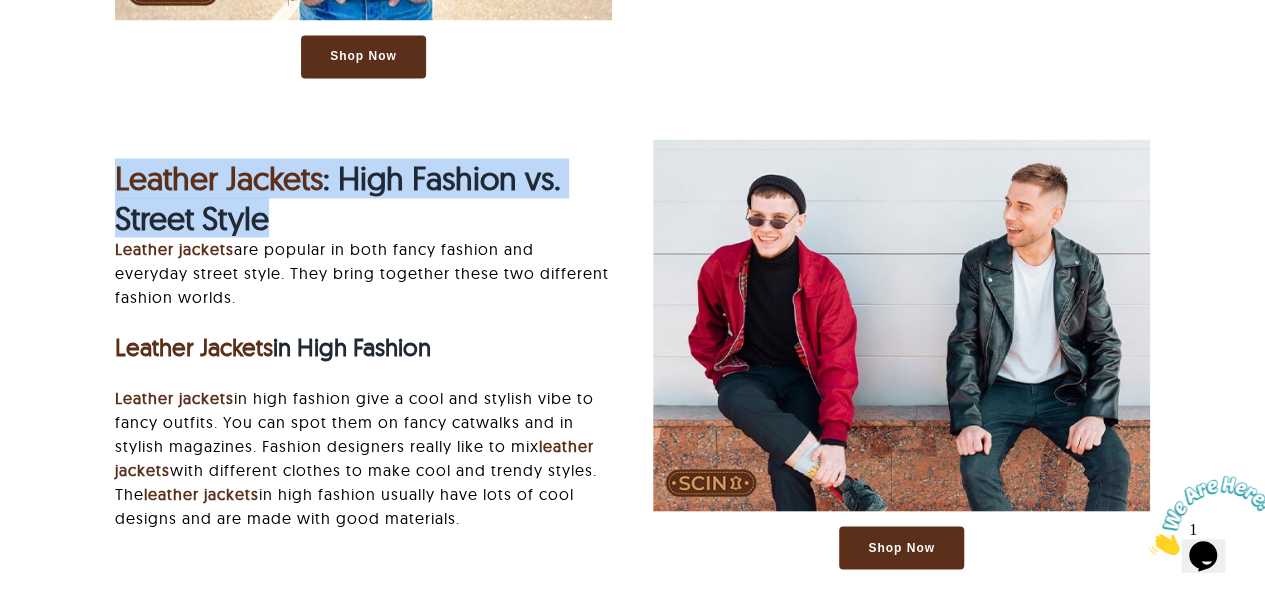 drag, startPoint x: 106, startPoint y: 163, endPoint x: 295, endPoint y: 199, distance: 192.39803 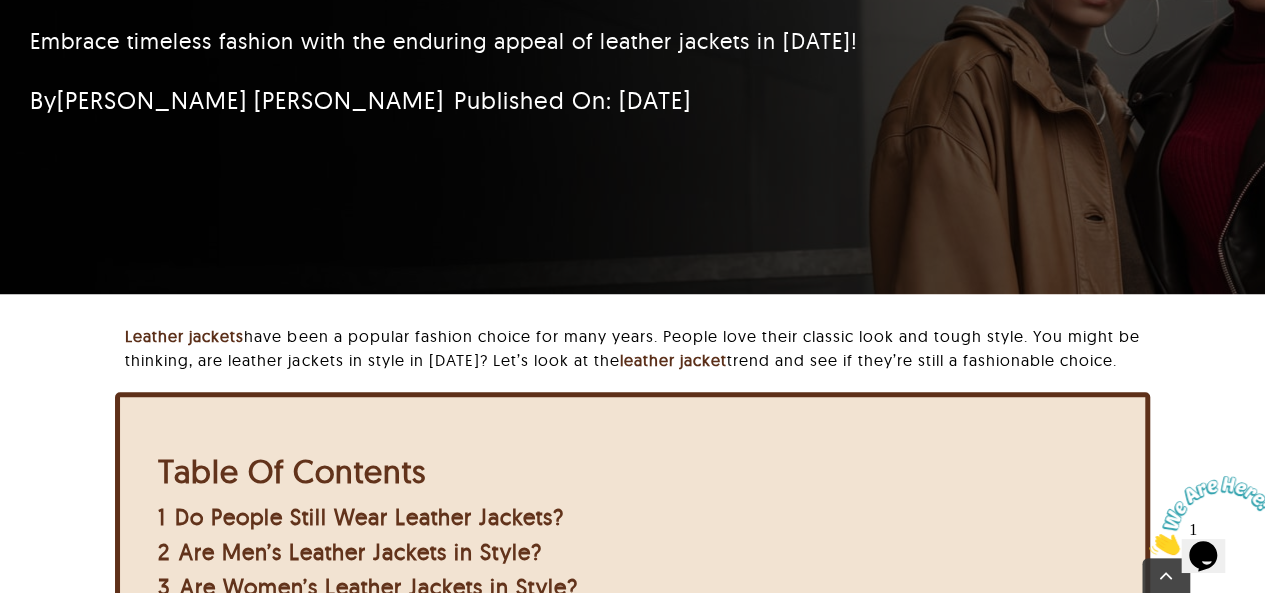 scroll, scrollTop: 400, scrollLeft: 0, axis: vertical 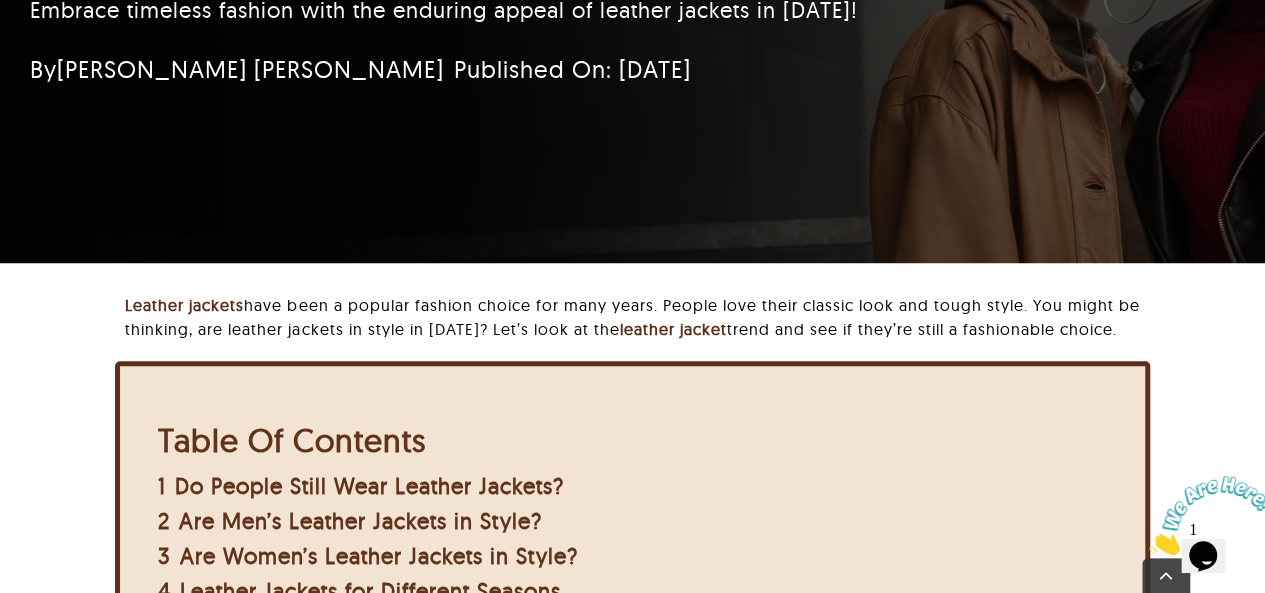 drag, startPoint x: 113, startPoint y: 294, endPoint x: 1114, endPoint y: 332, distance: 1001.721 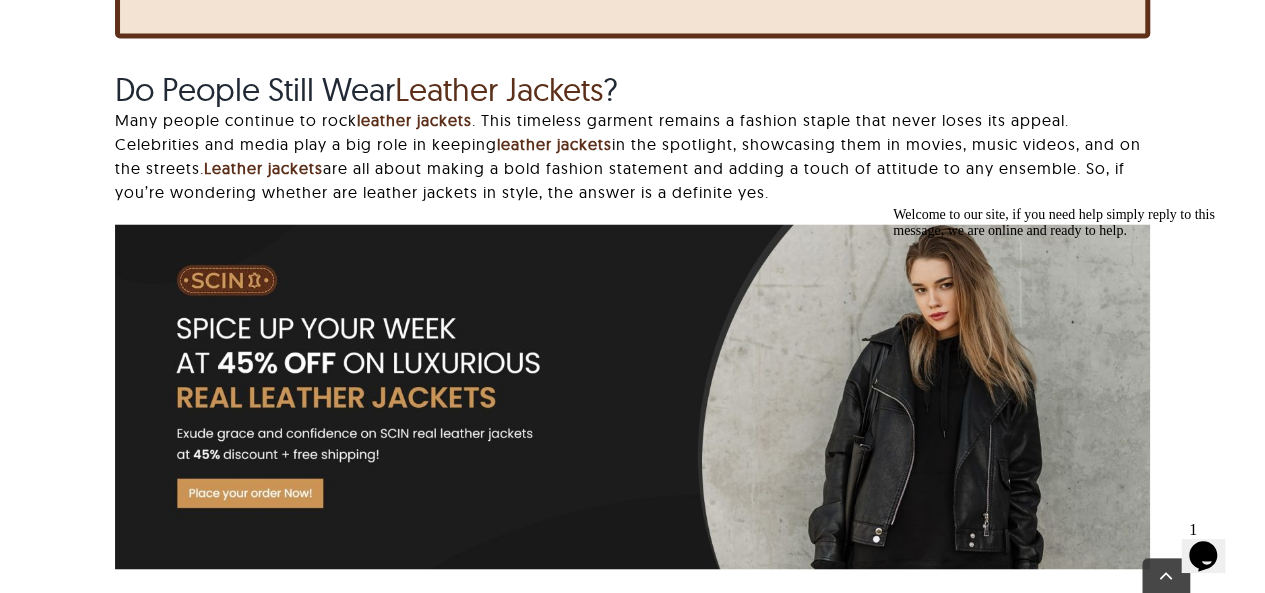 scroll, scrollTop: 1600, scrollLeft: 0, axis: vertical 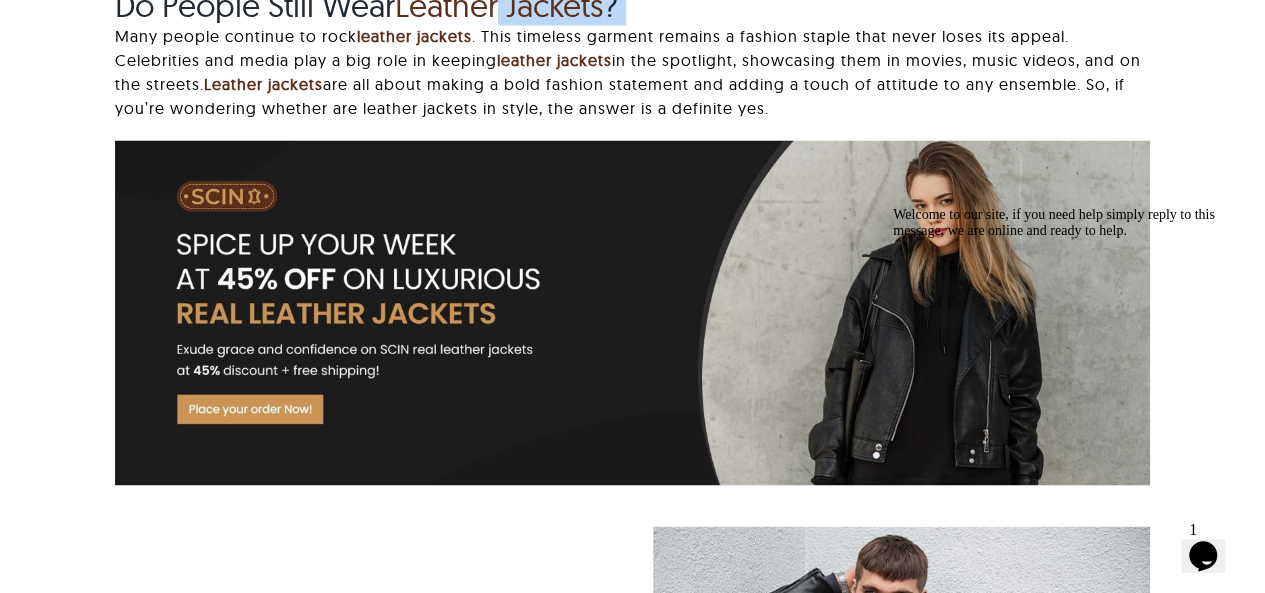 drag, startPoint x: 107, startPoint y: 11, endPoint x: 819, endPoint y: 113, distance: 719.26904 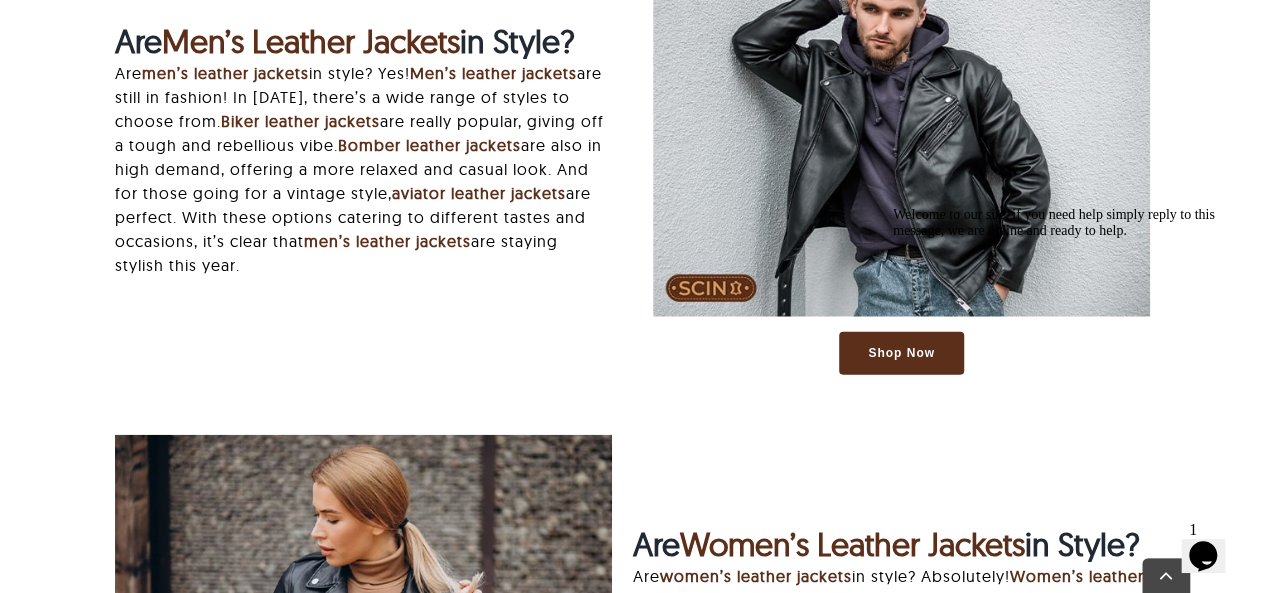scroll, scrollTop: 2184, scrollLeft: 0, axis: vertical 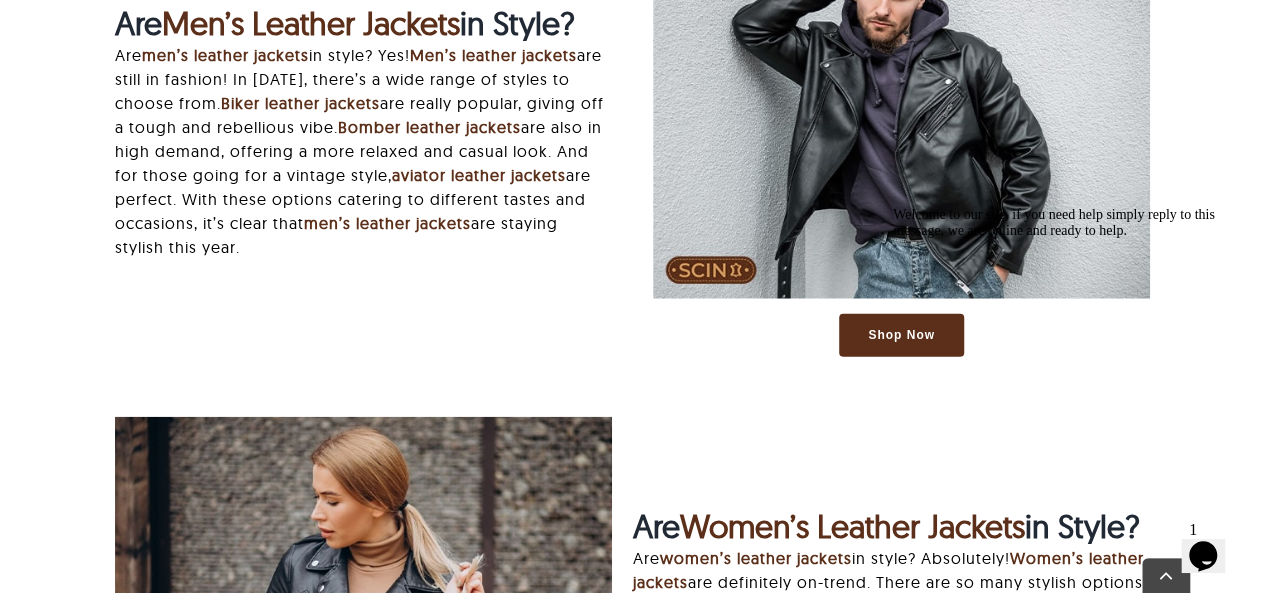 drag, startPoint x: 111, startPoint y: 51, endPoint x: 362, endPoint y: 241, distance: 314.8031 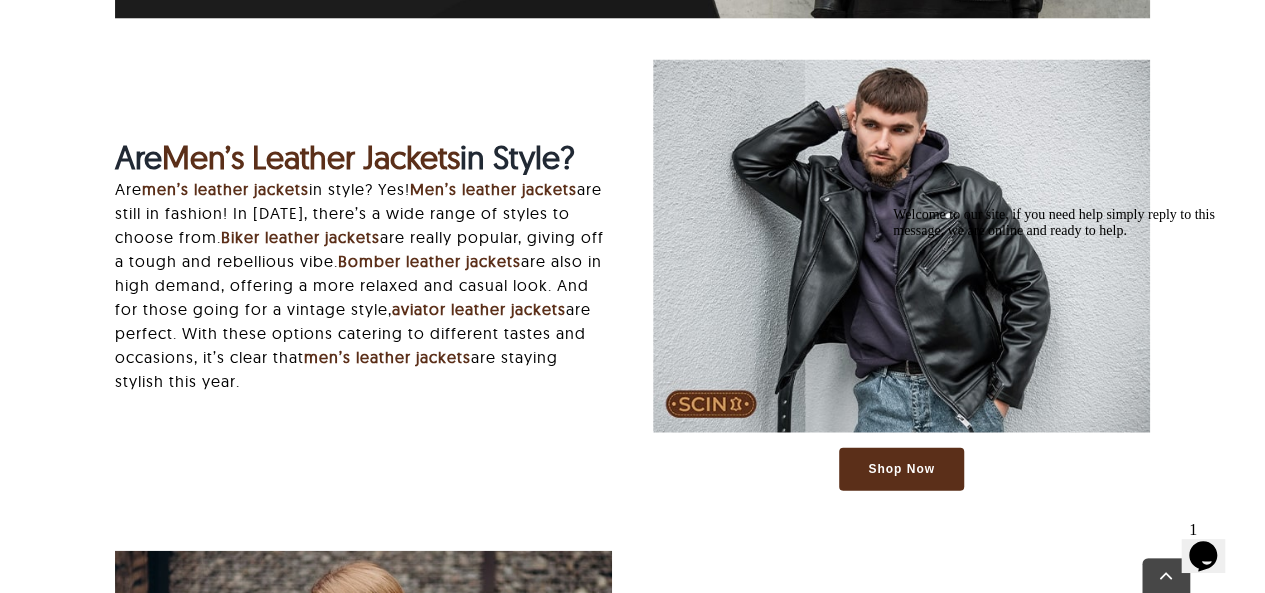 scroll, scrollTop: 2084, scrollLeft: 0, axis: vertical 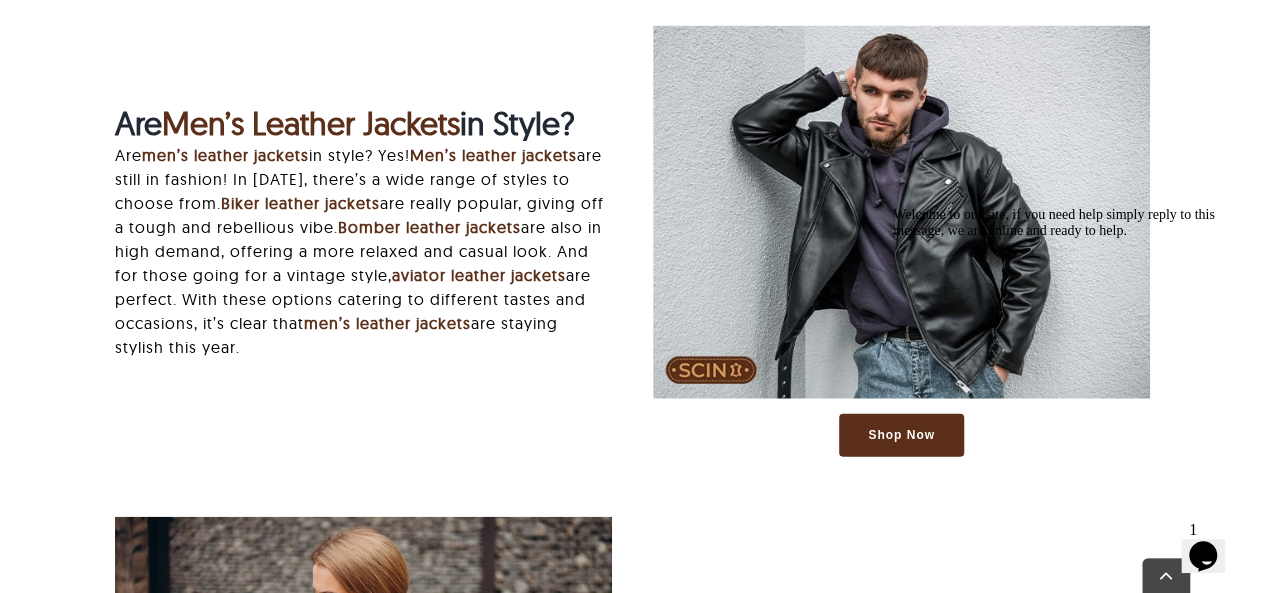 copy on "Are  men’s leather jackets  in style? Yes!  Men’s leather jackets  are still in fashion! In [DATE], there’s a wide range of styles to choose from.  Biker leather jackets  are really popular, giving off a tough and rebellious vibe.  Bomber leather jackets  are also in high demand, offering a more relaxed and casual look. And for those going for a vintage style,  aviator leather jackets  are perfect. With these options catering to different tastes and occasions, it’s clear that  men’s leather jackets  are staying stylish this year." 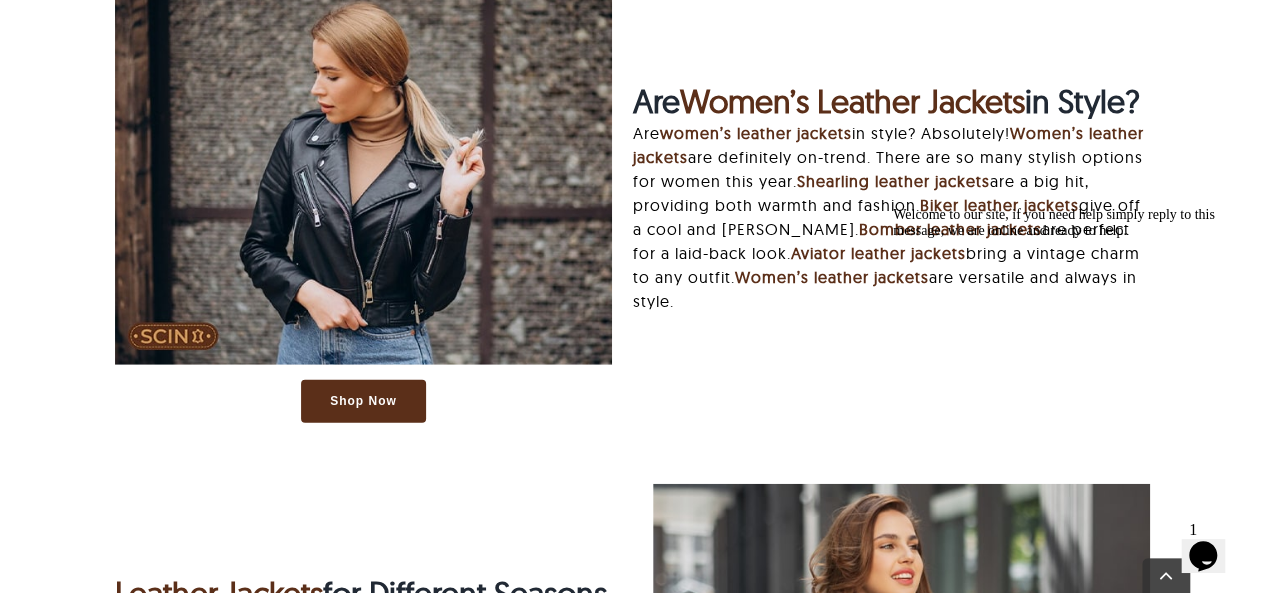 scroll, scrollTop: 2684, scrollLeft: 0, axis: vertical 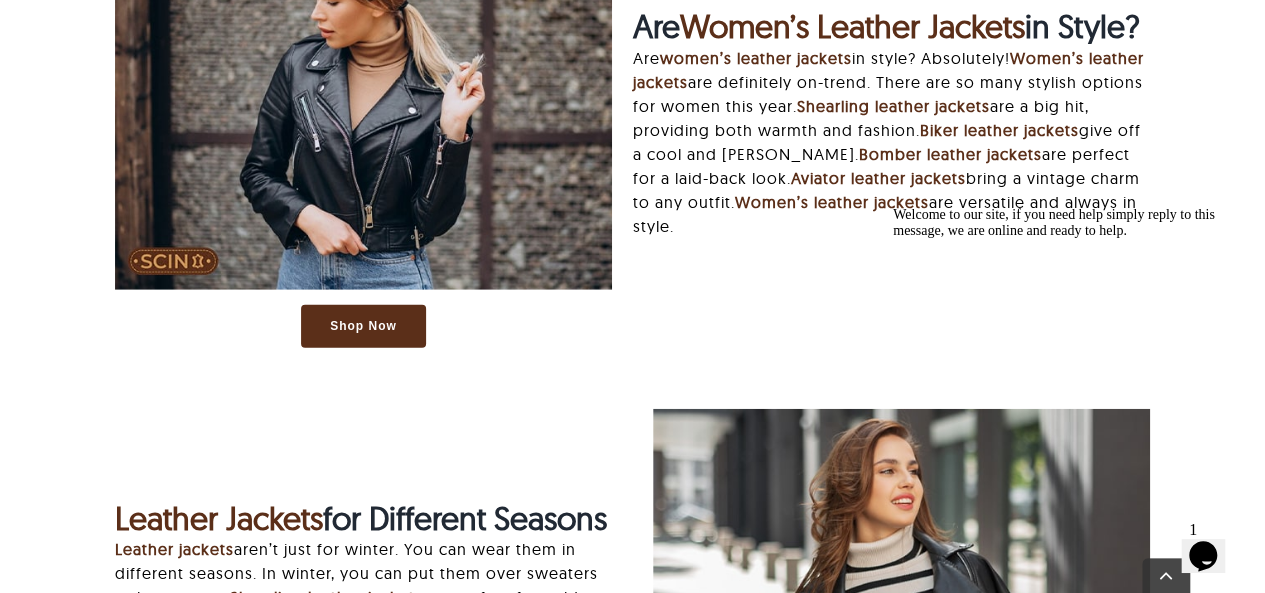 drag, startPoint x: 636, startPoint y: 71, endPoint x: 774, endPoint y: 249, distance: 225.22878 